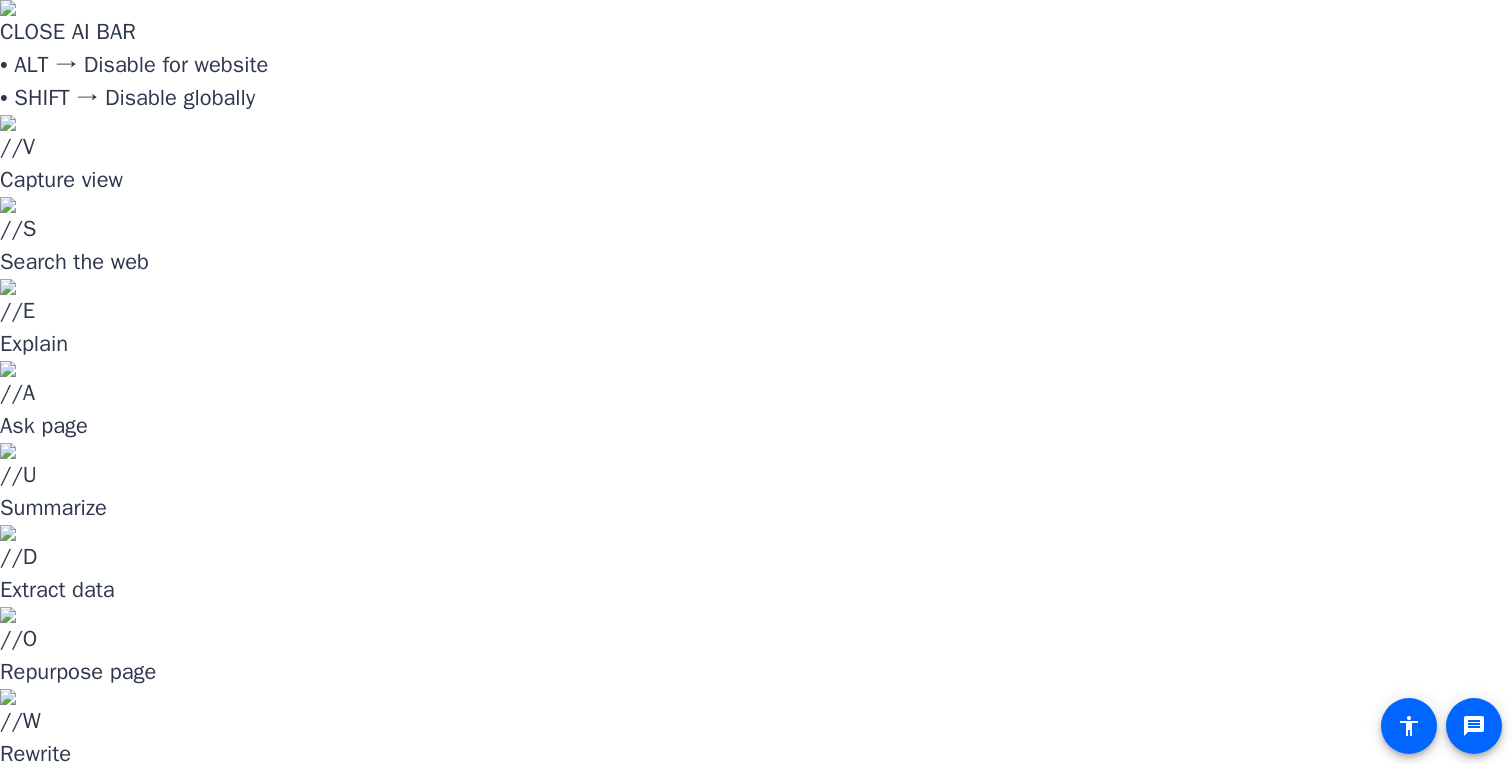 scroll, scrollTop: 0, scrollLeft: 0, axis: both 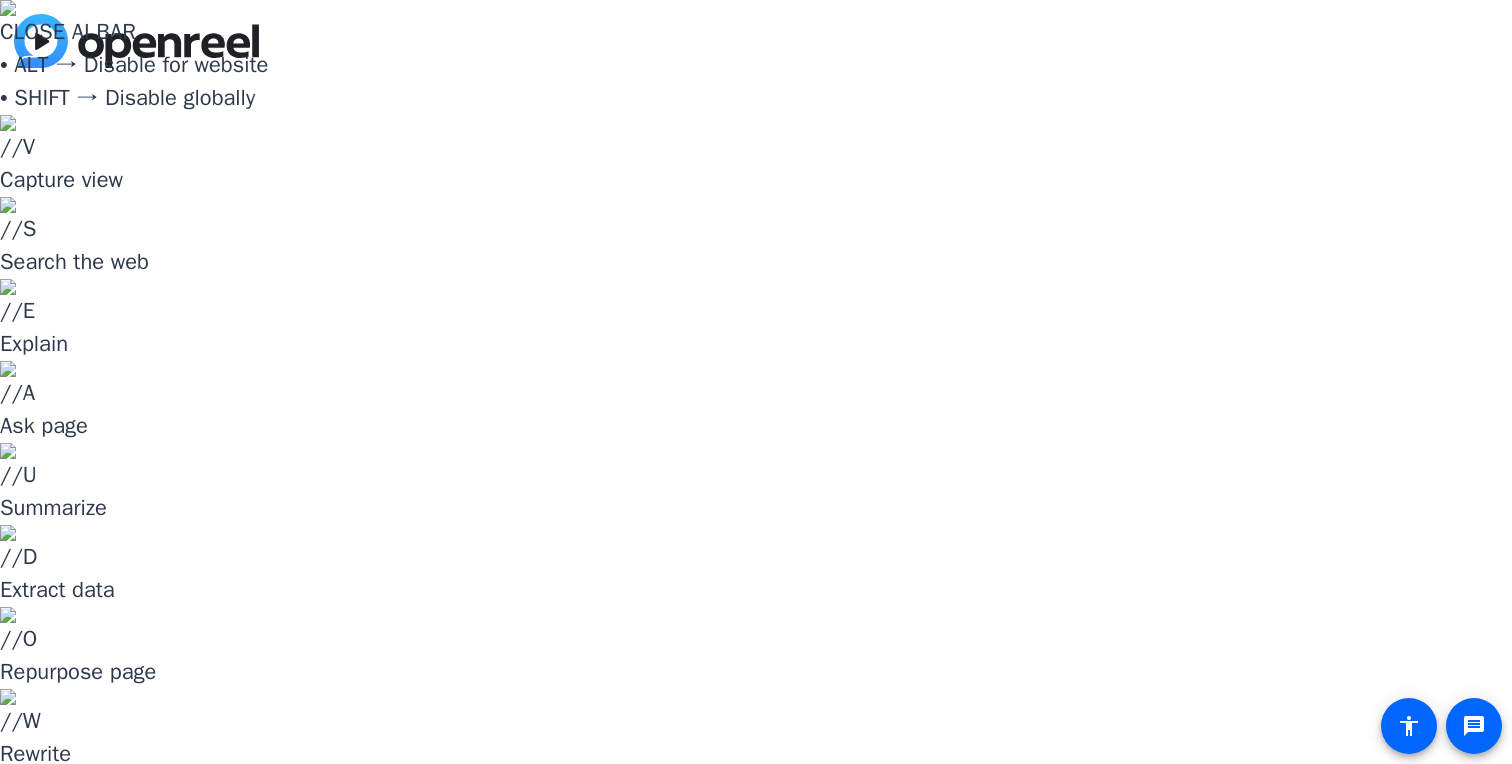 type on "david@remotevideotestimonials.com" 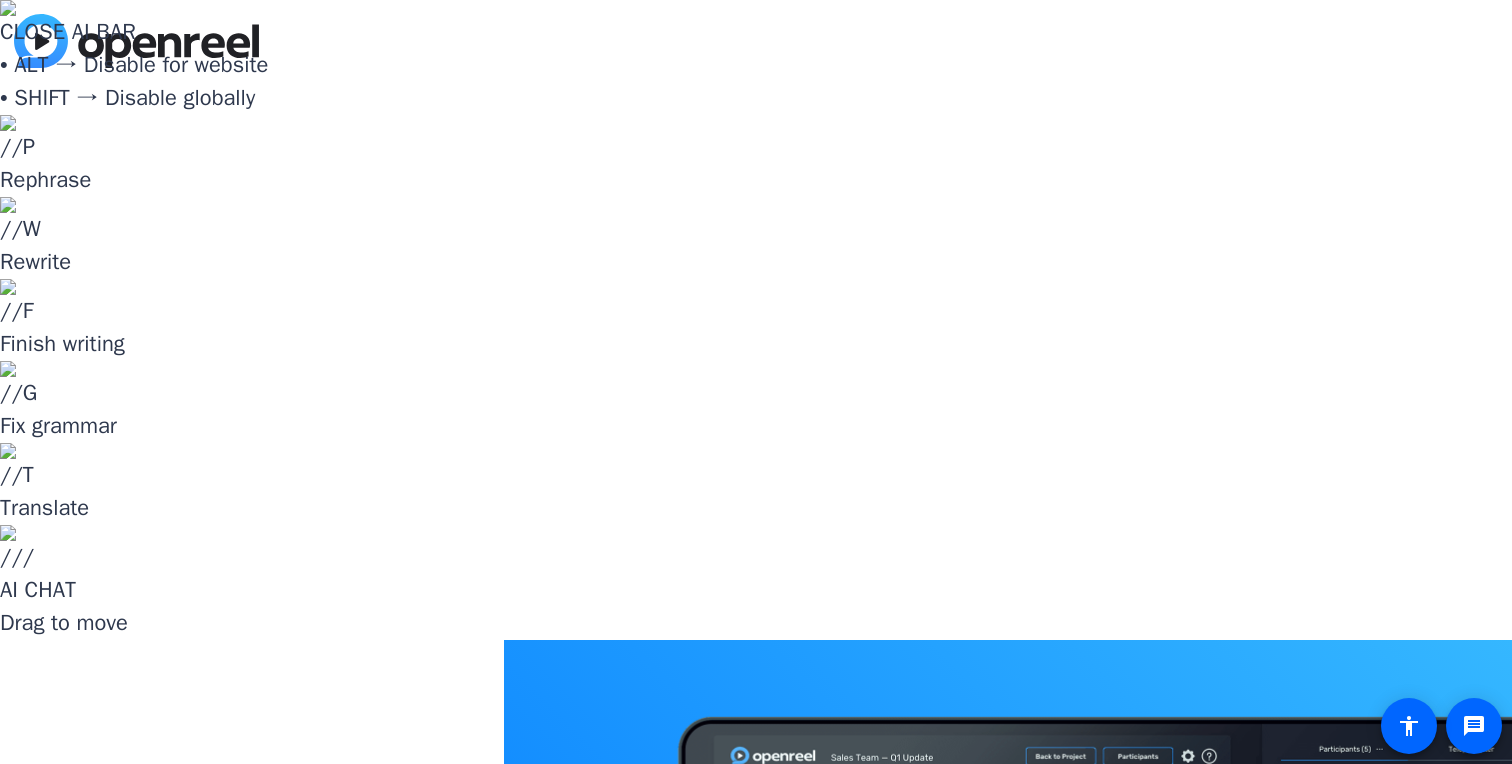 scroll, scrollTop: 0, scrollLeft: 0, axis: both 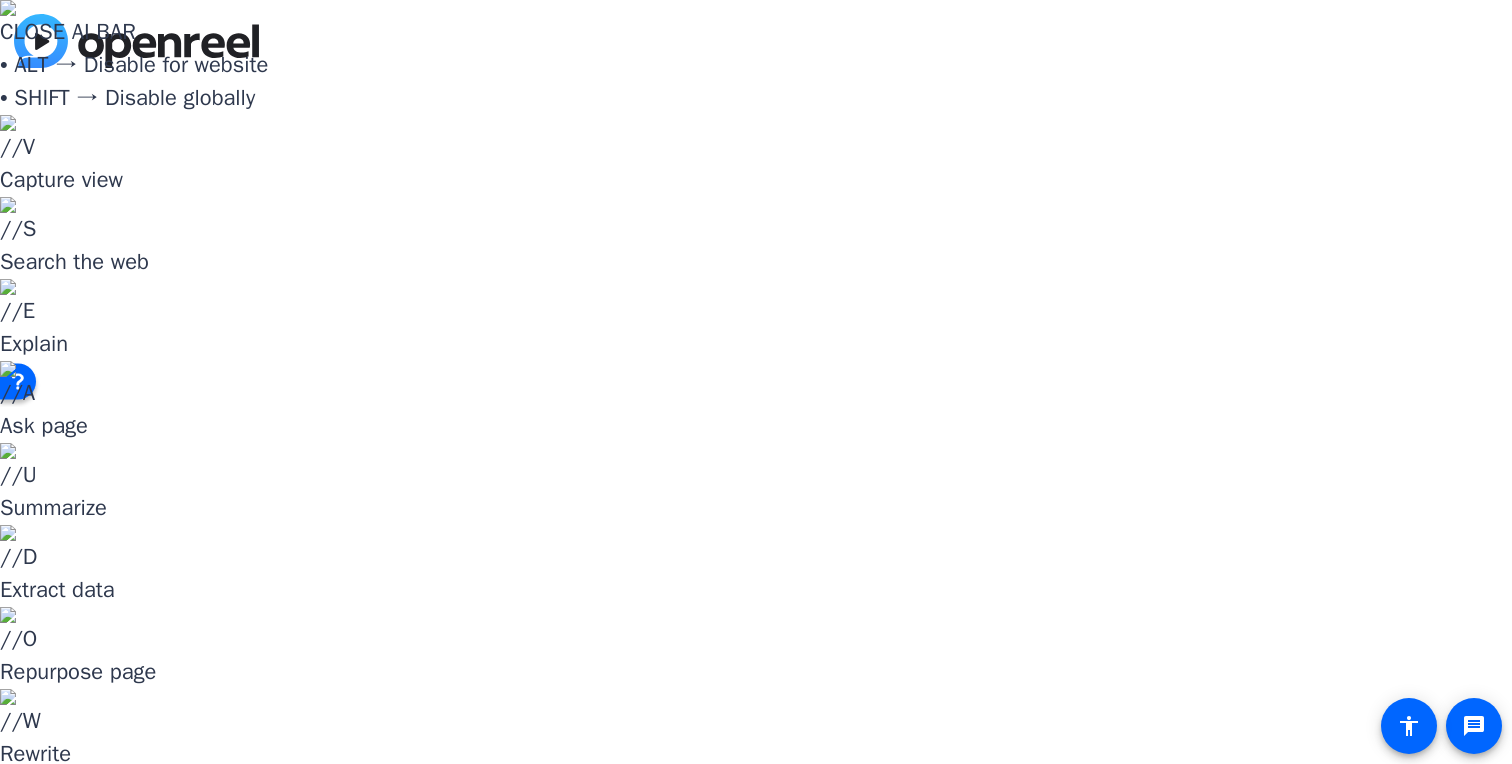 click on "Video SEO Pro aka Remote Video Testimonials" 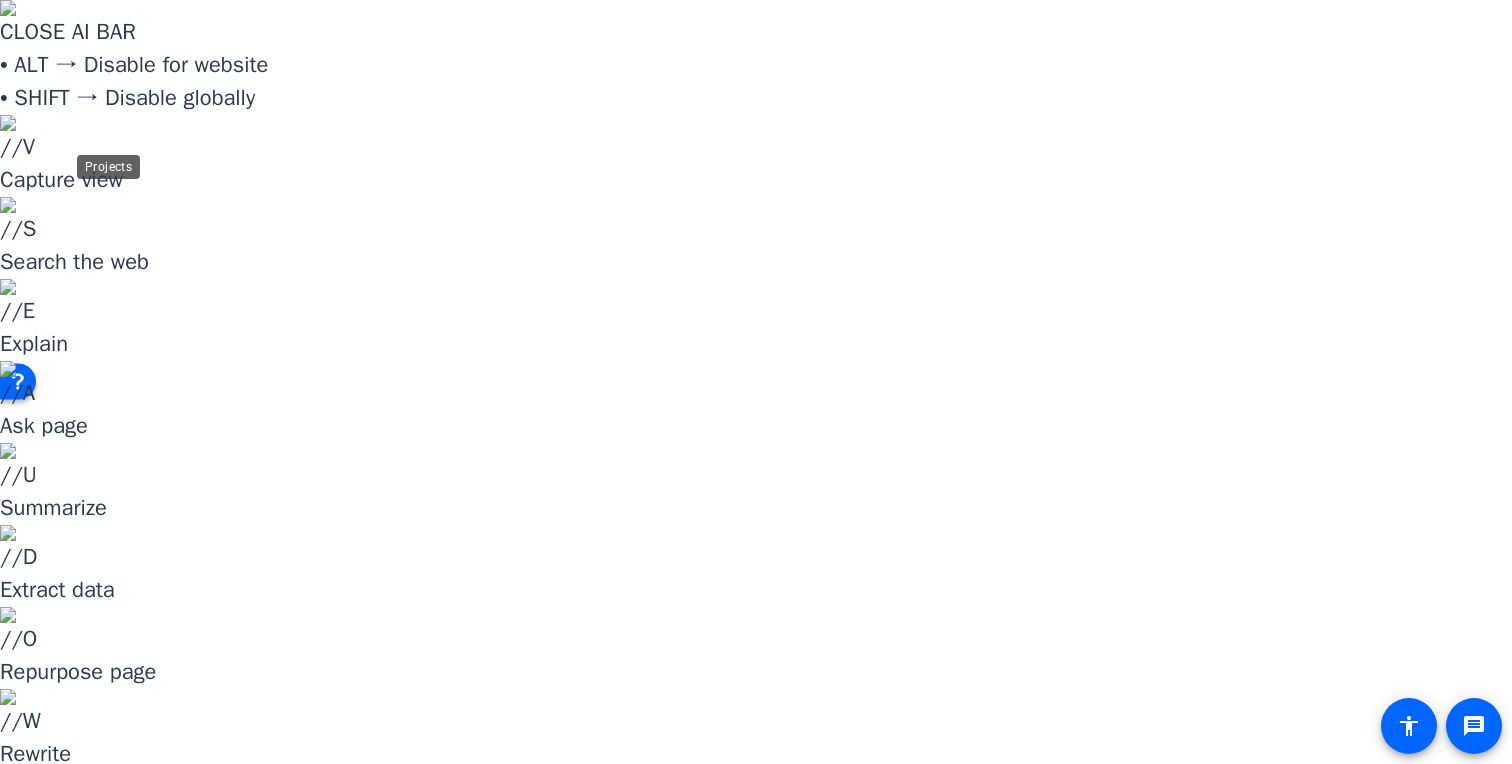 click 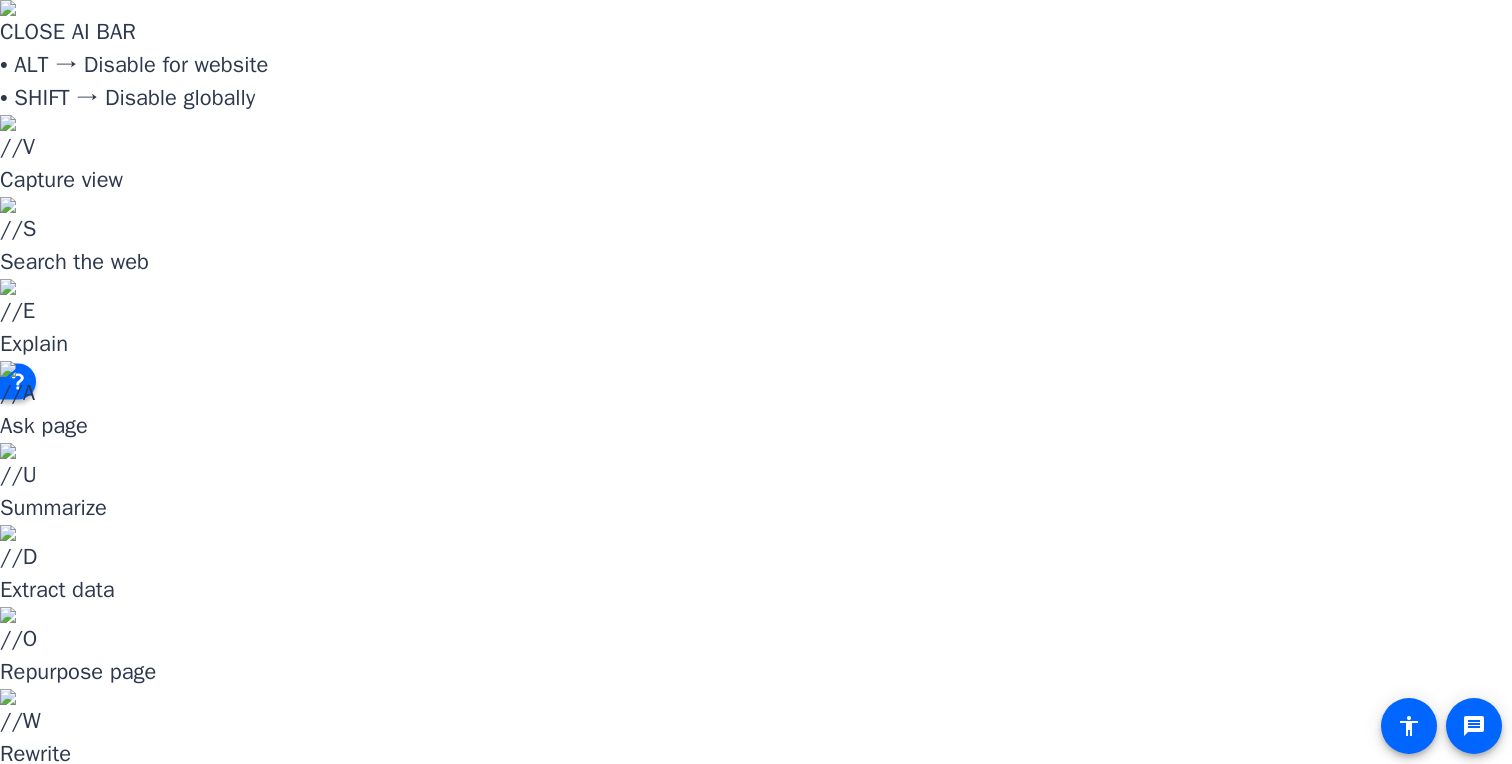 click at bounding box center [1376, 1008] 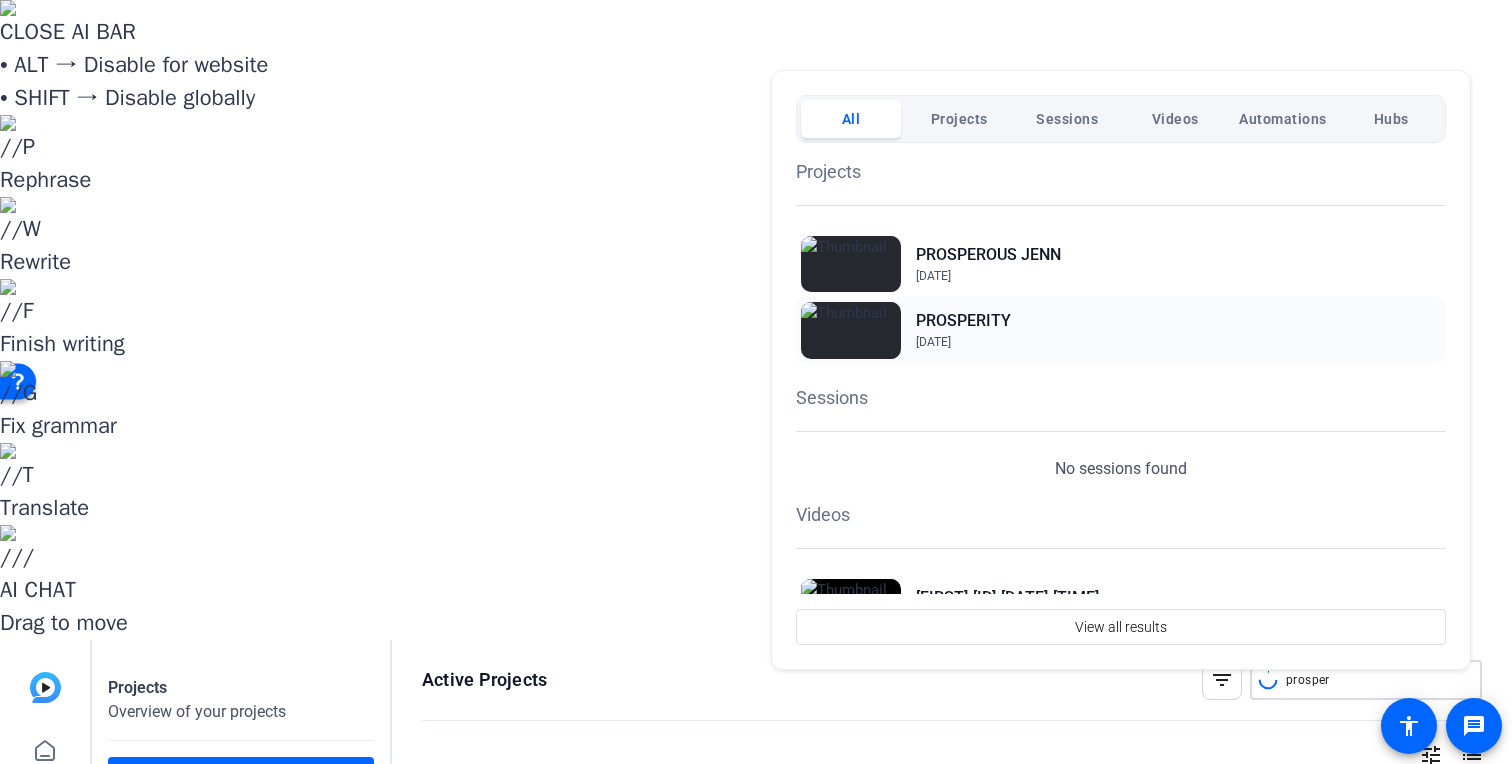 type on "prosper" 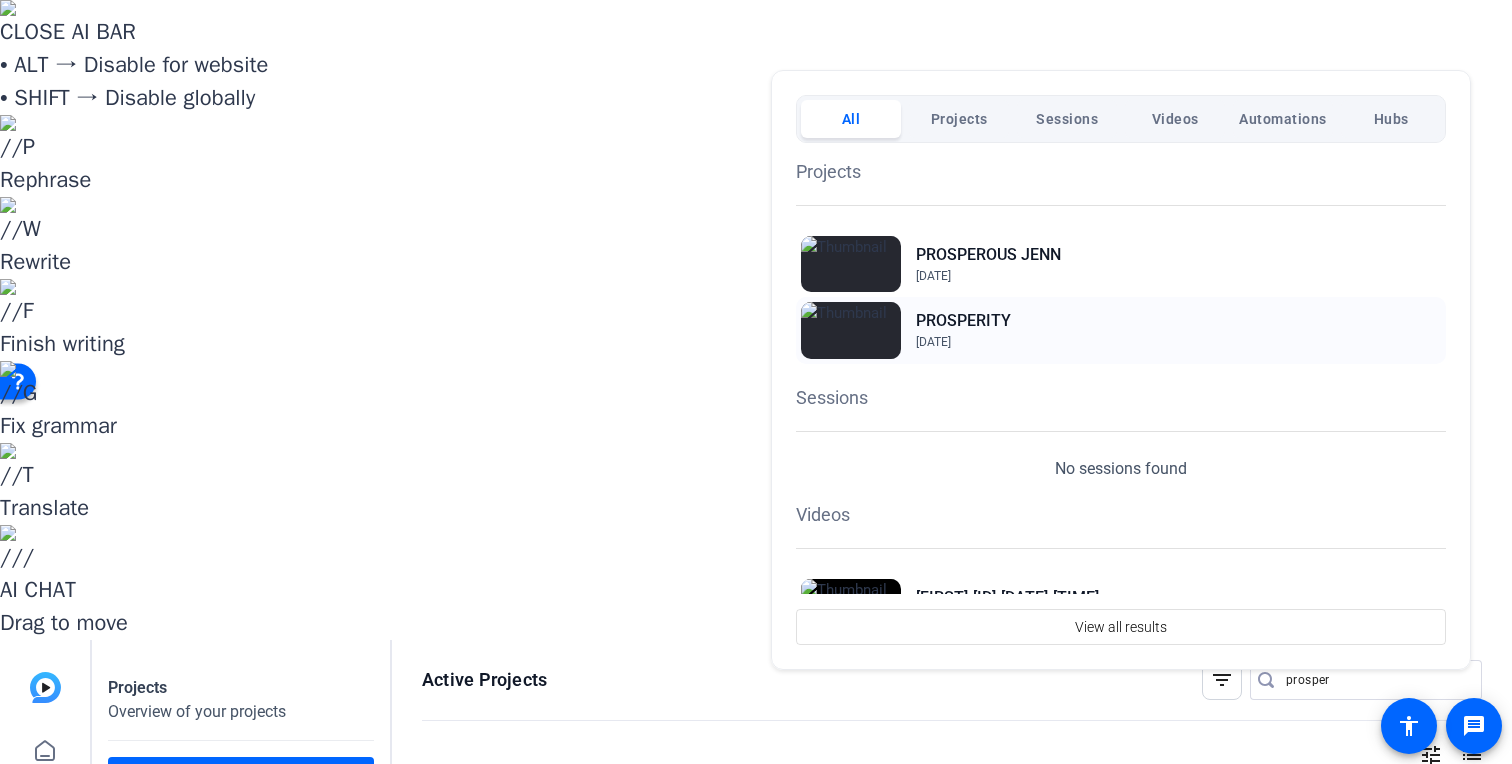 click on "Feb 26, 2025" at bounding box center (933, 342) 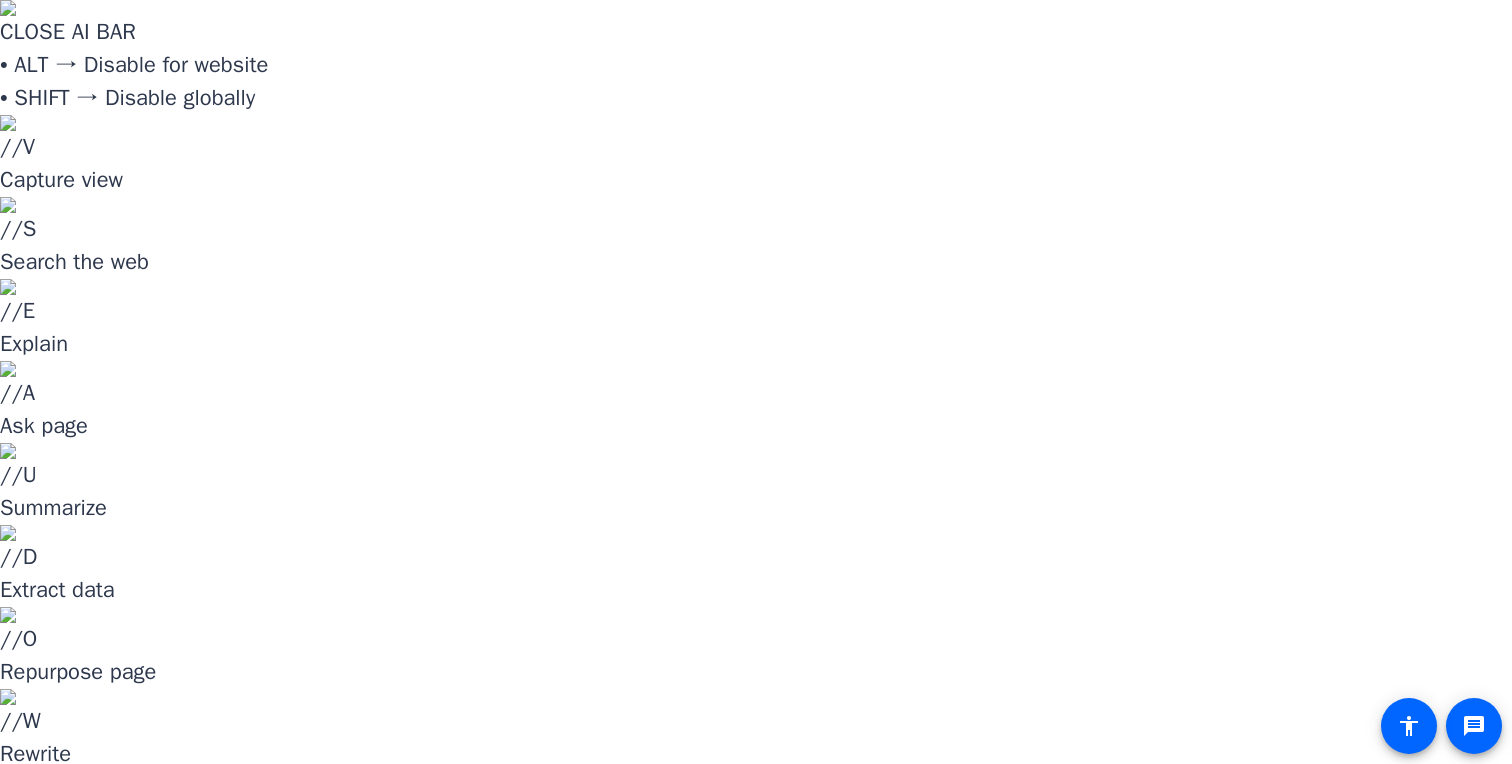 scroll, scrollTop: 0, scrollLeft: 0, axis: both 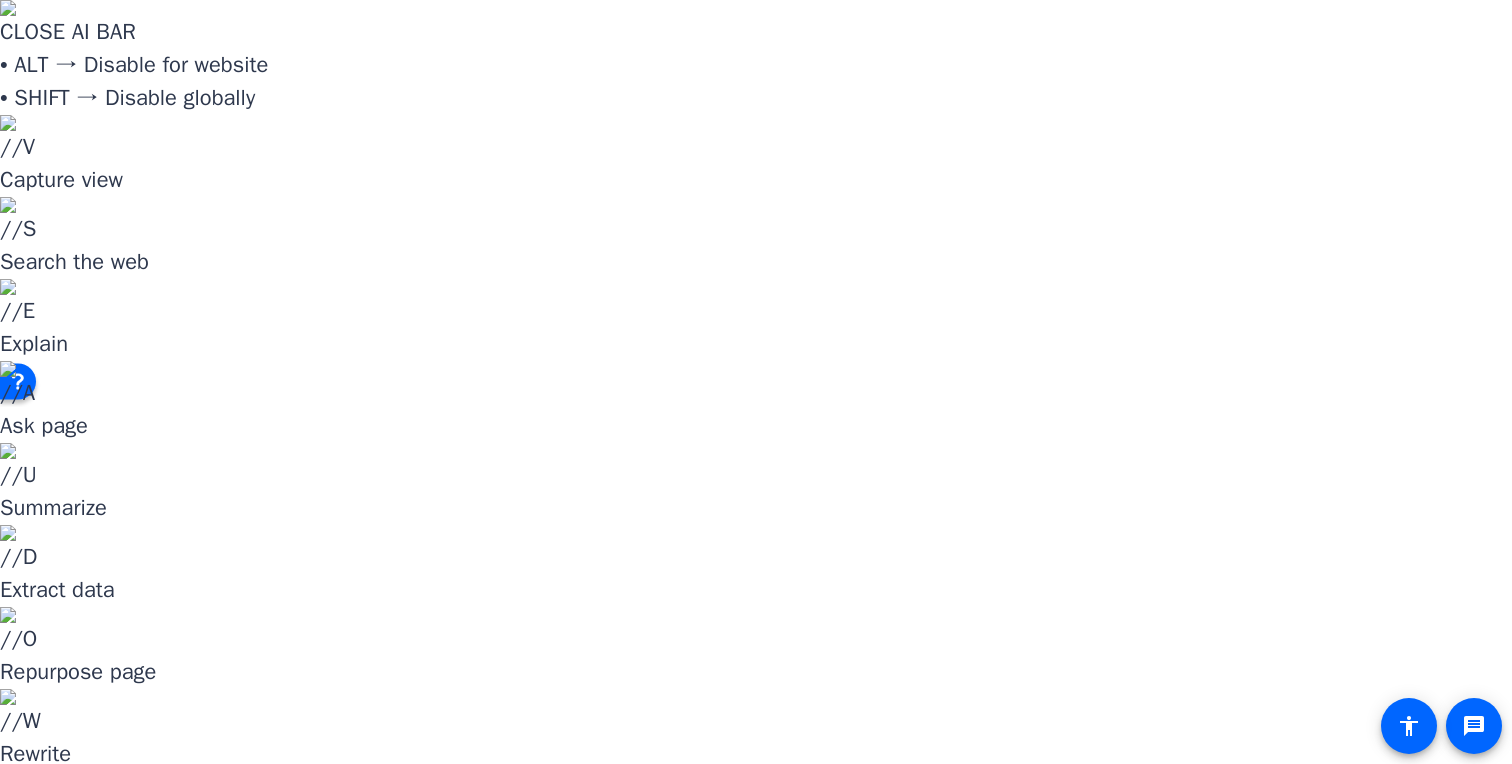 click on "Enter Session" 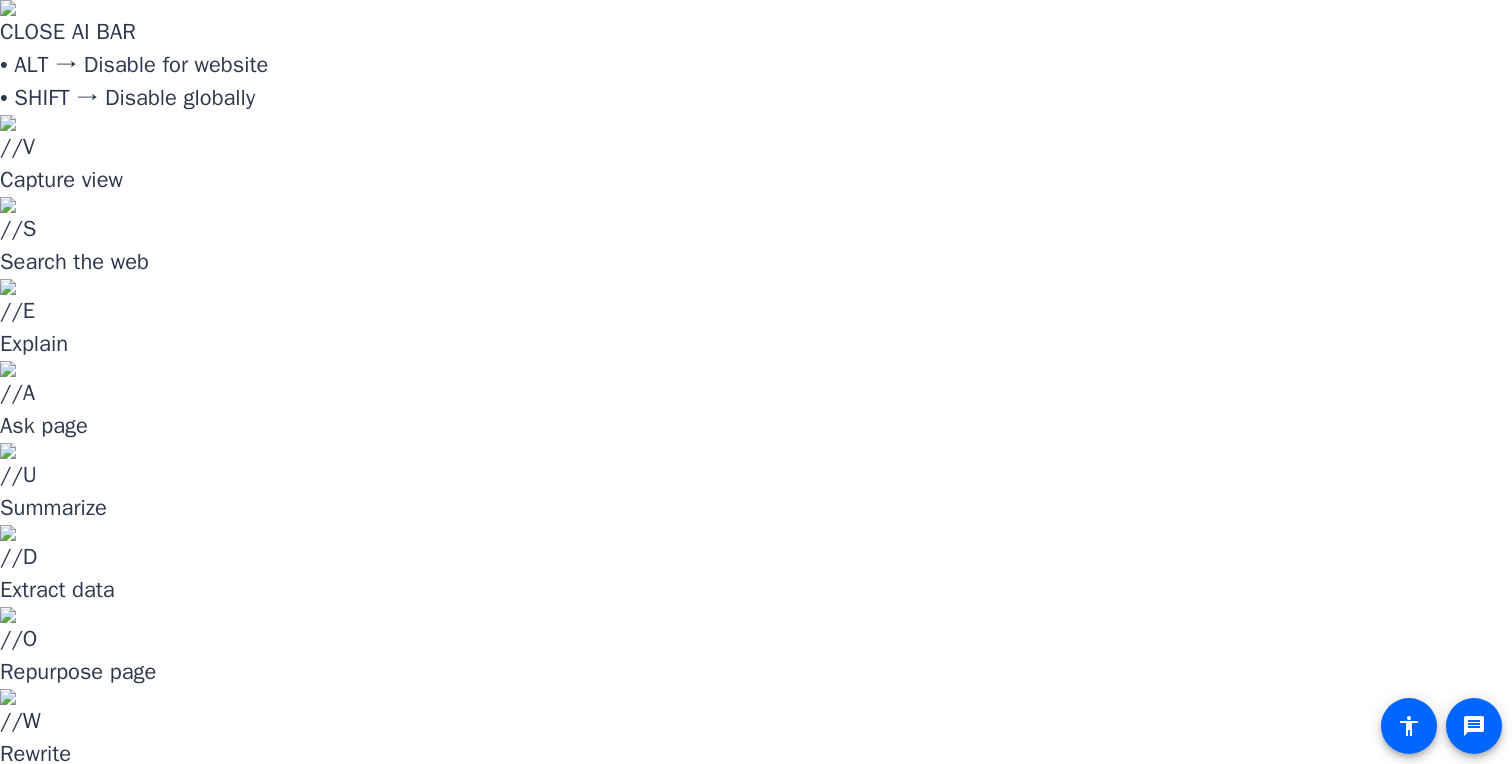 scroll, scrollTop: 0, scrollLeft: 0, axis: both 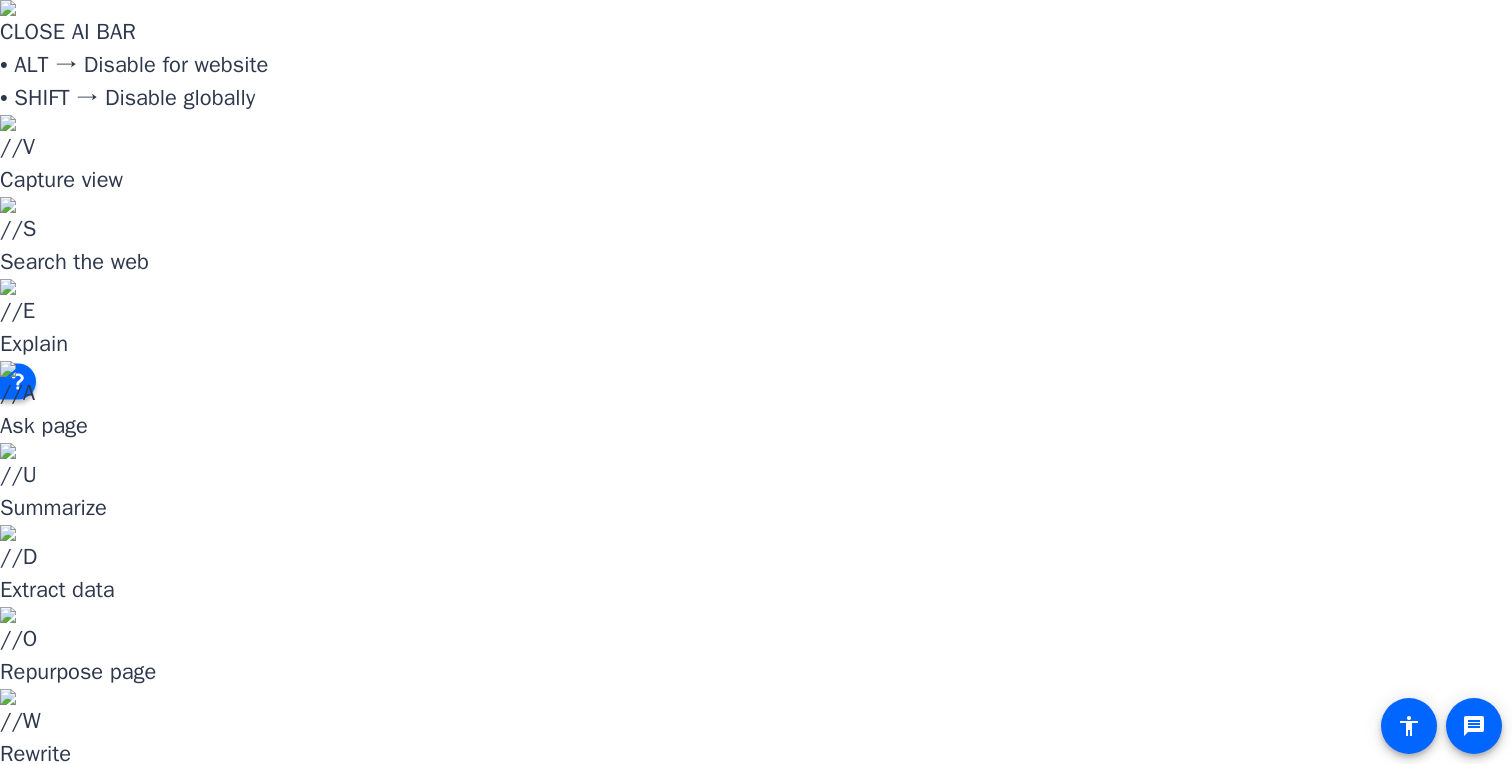 click on "Enter session" 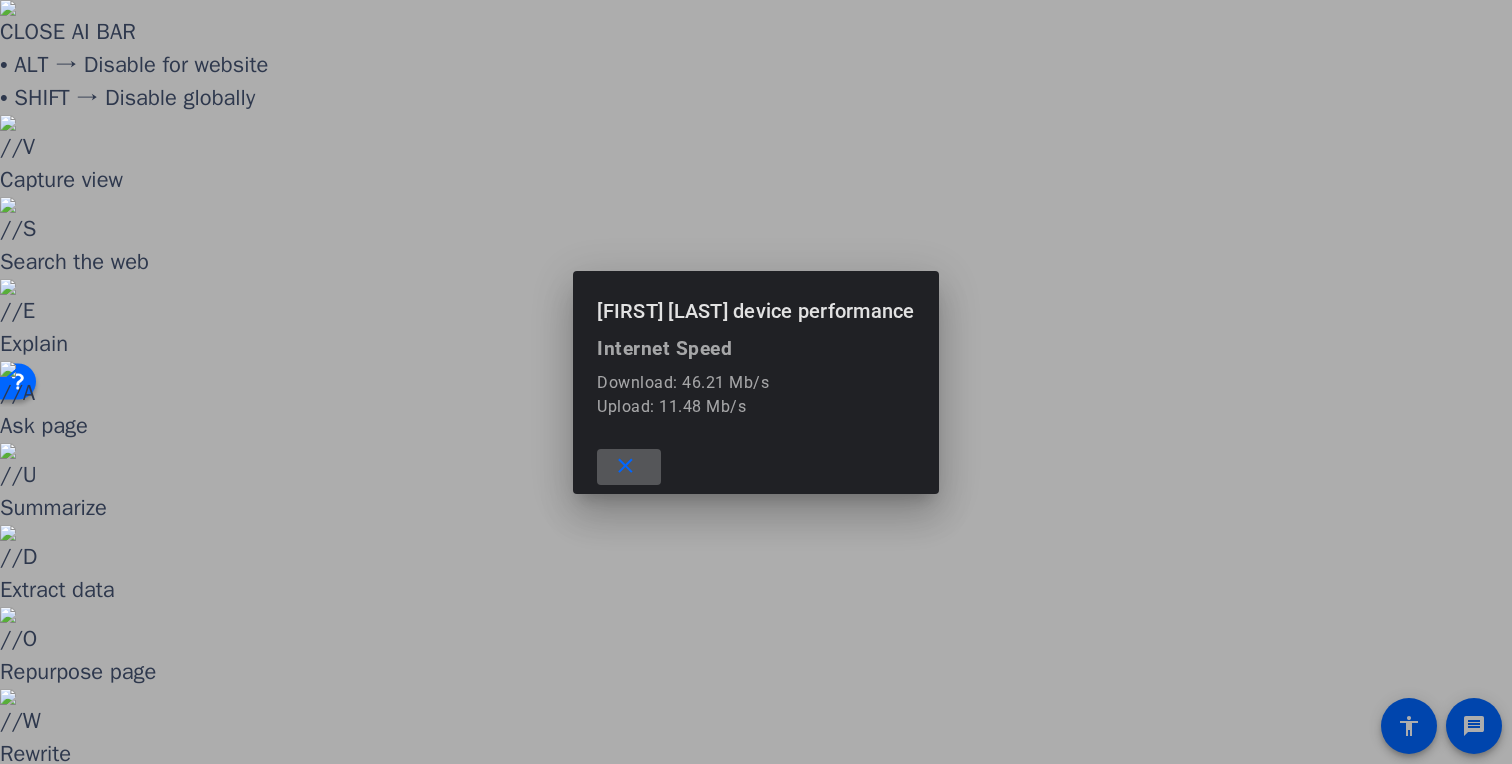 click at bounding box center (756, 382) 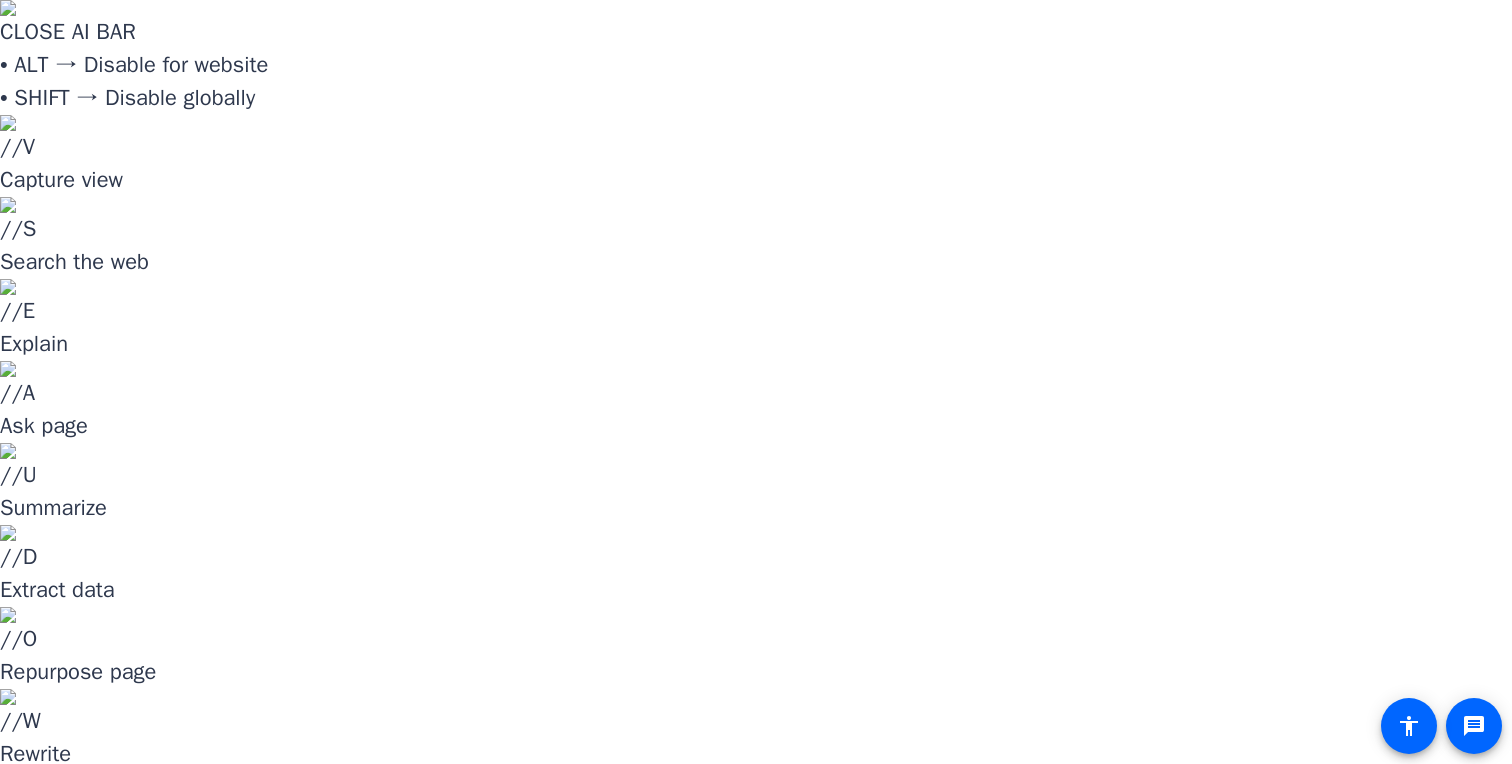 scroll, scrollTop: 0, scrollLeft: 0, axis: both 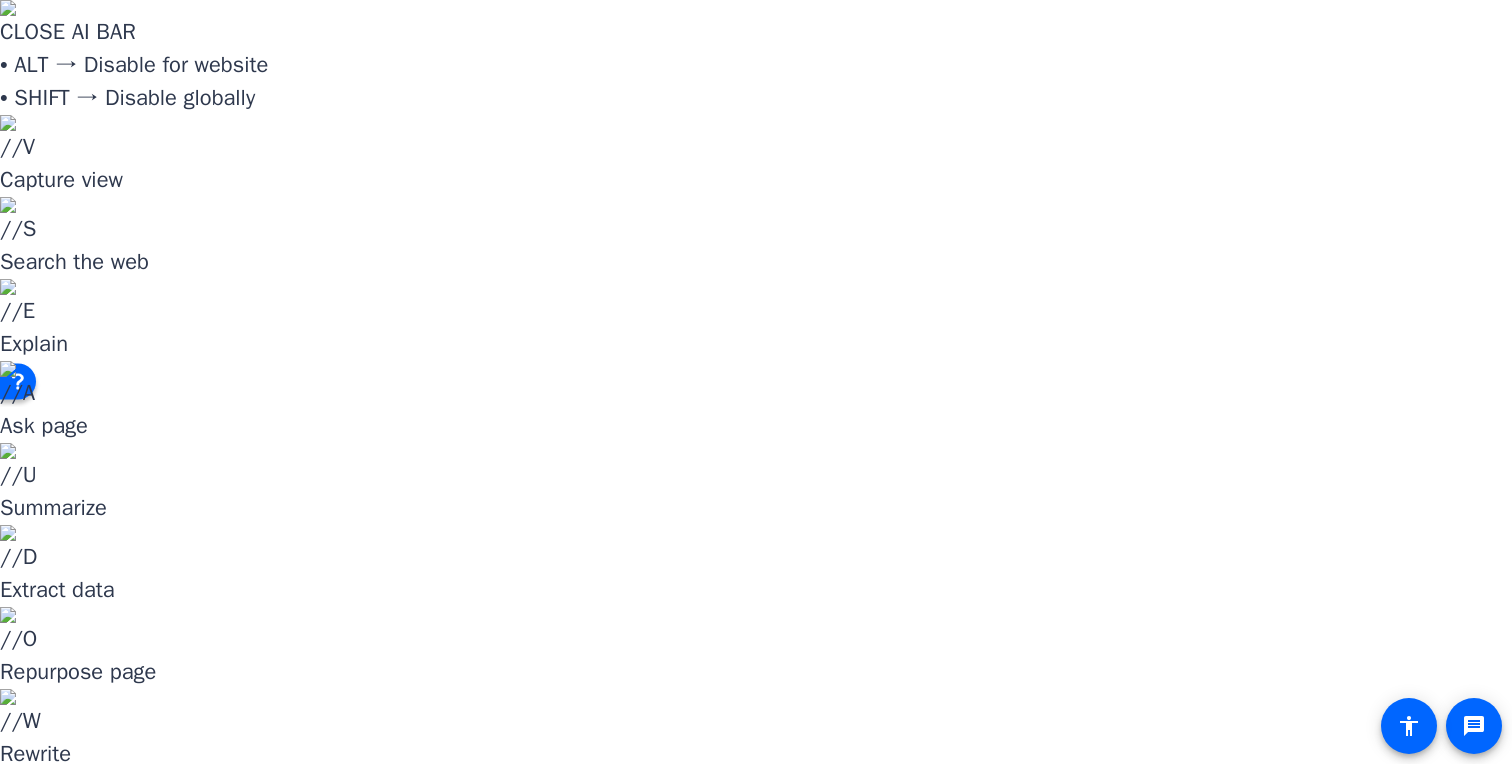 click on "Enter session" 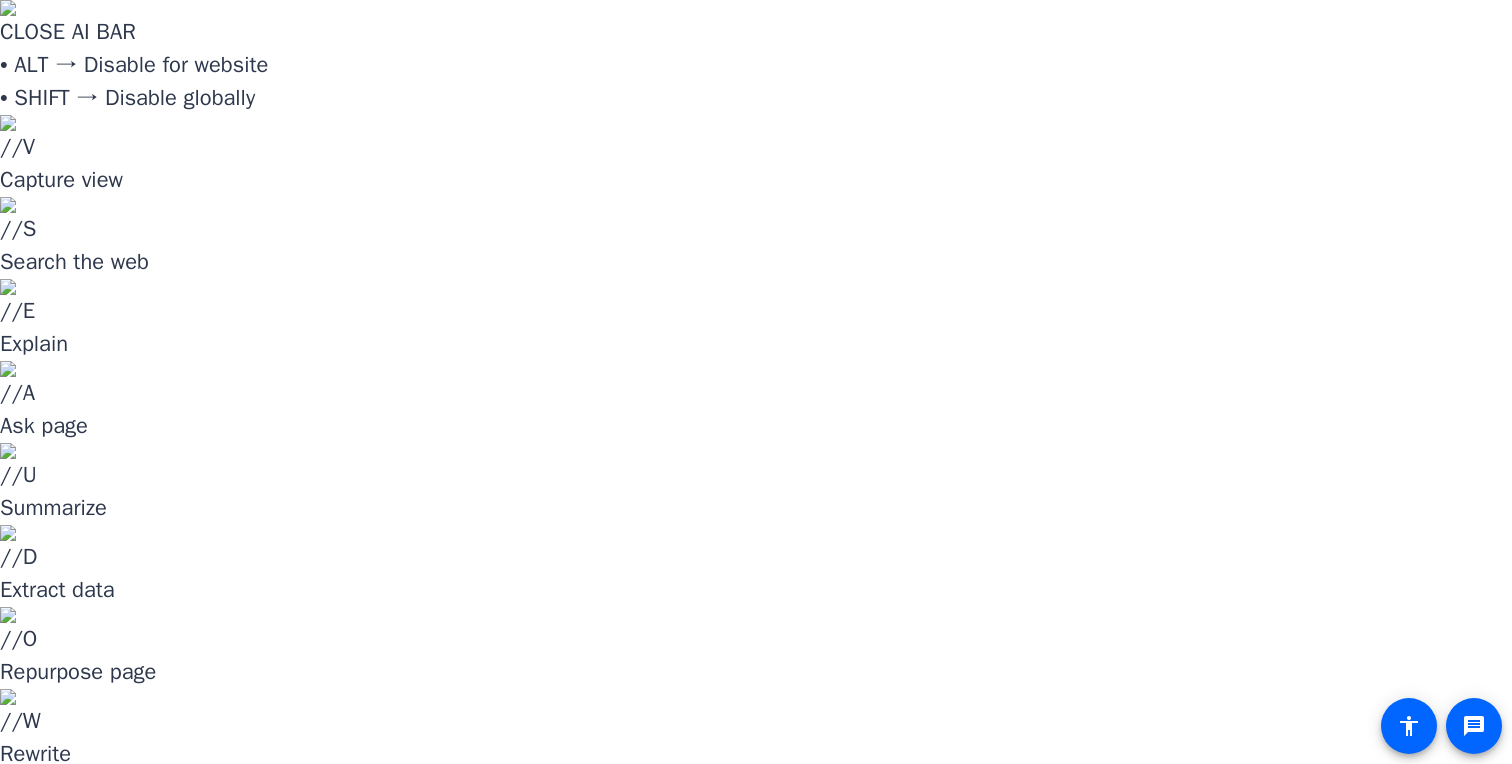scroll, scrollTop: 0, scrollLeft: 0, axis: both 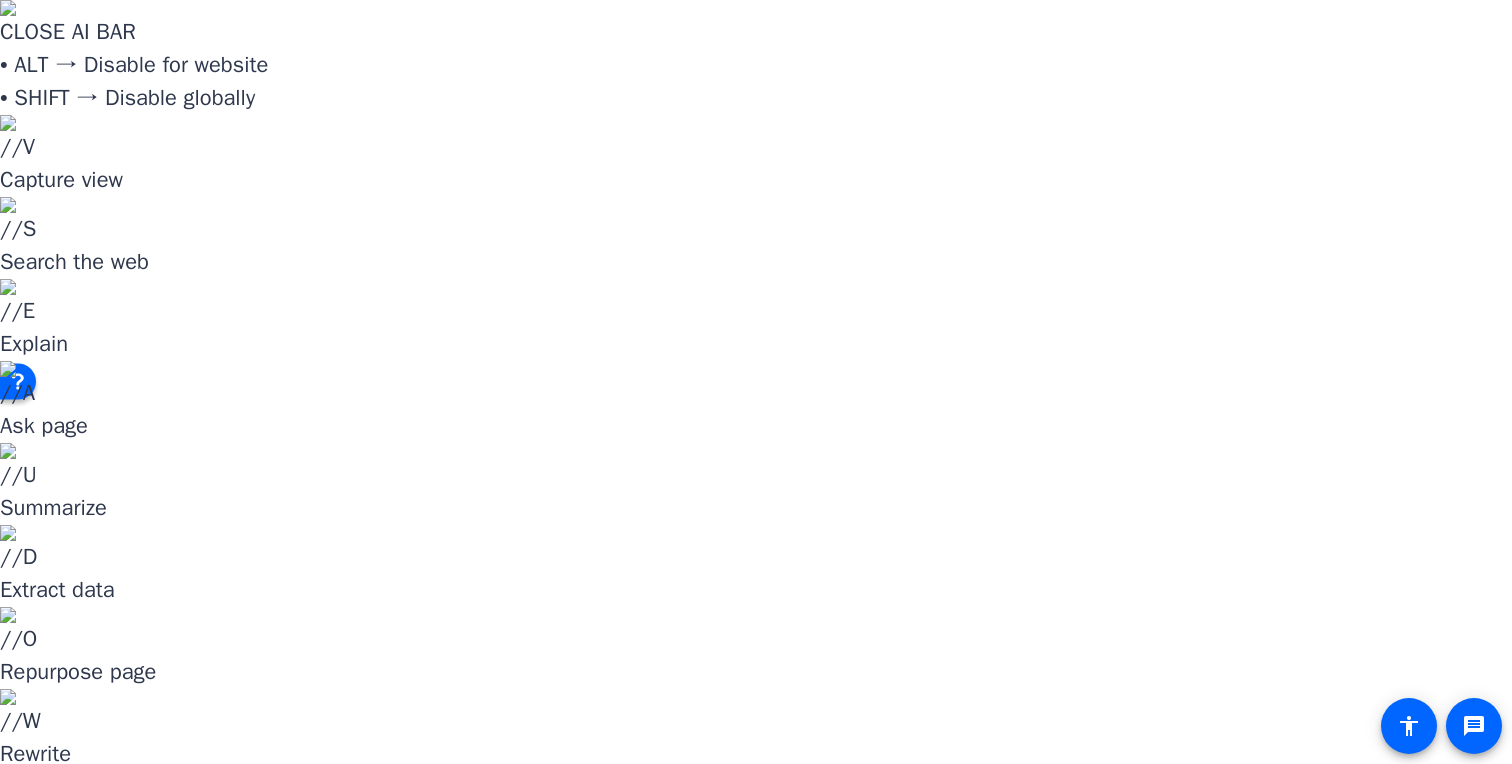 click on "Michael & Jamila Weaver   Jul 31, 2025 @ 1:03 PM  Enter Session" 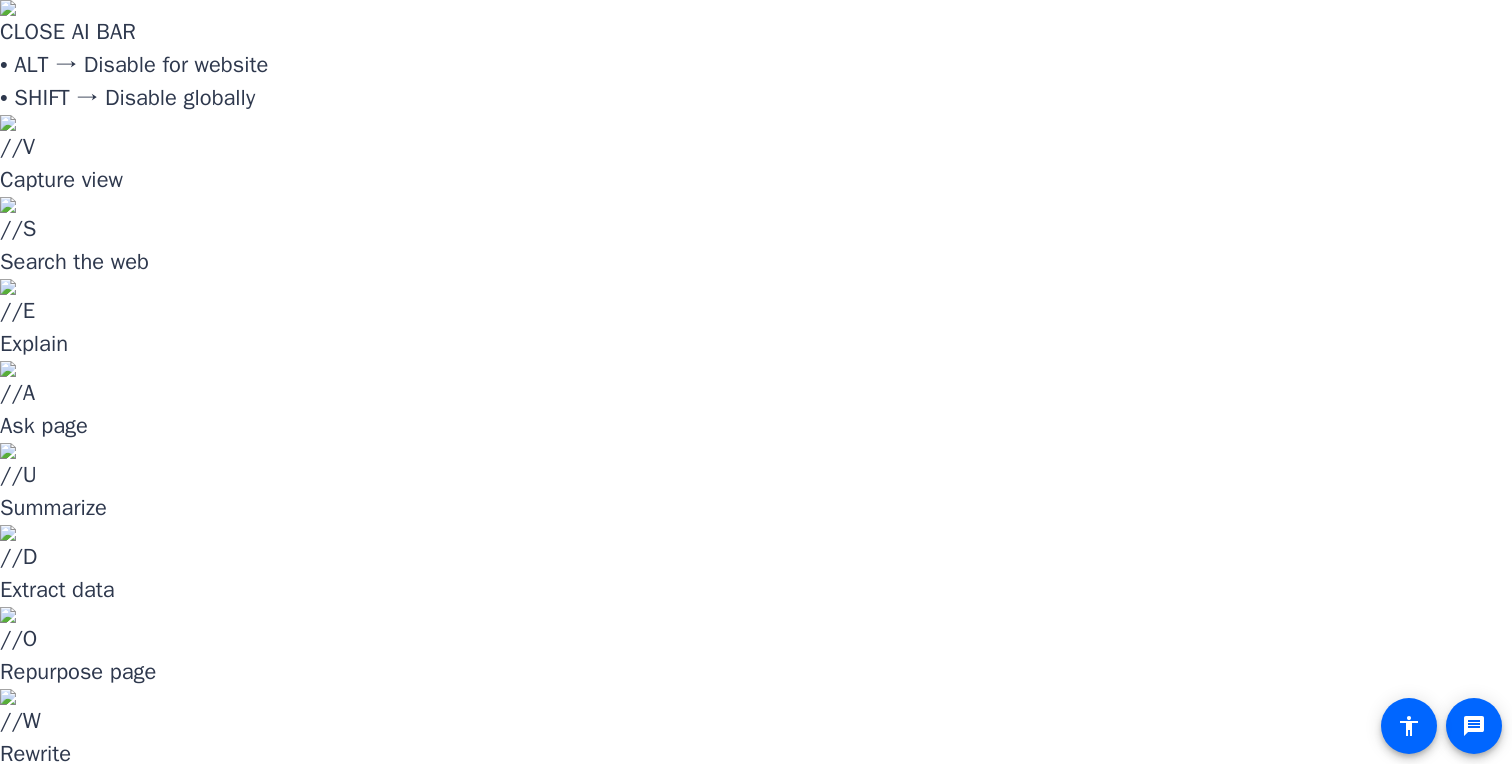 scroll, scrollTop: 0, scrollLeft: 0, axis: both 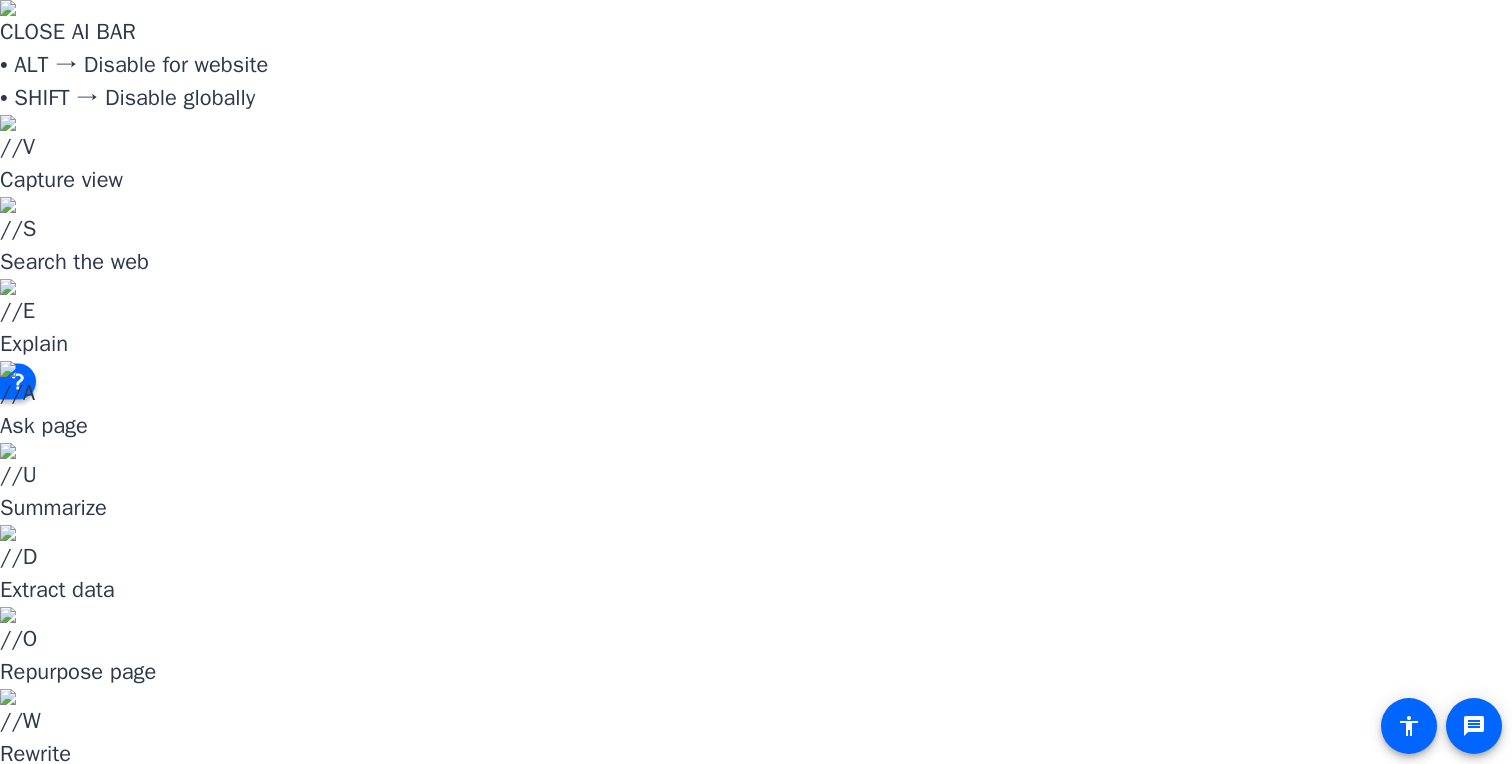 click on "Enter session" 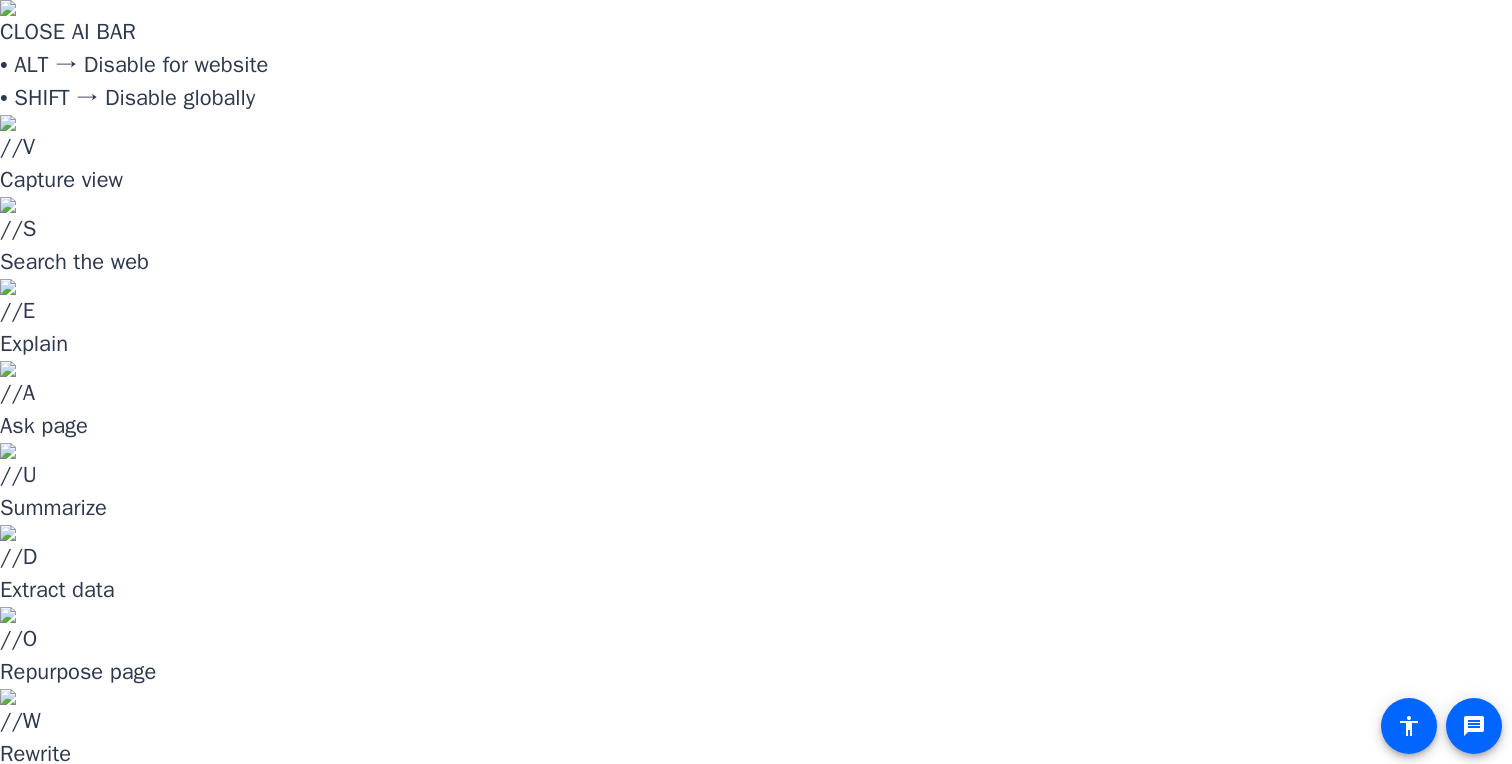 scroll, scrollTop: 0, scrollLeft: 0, axis: both 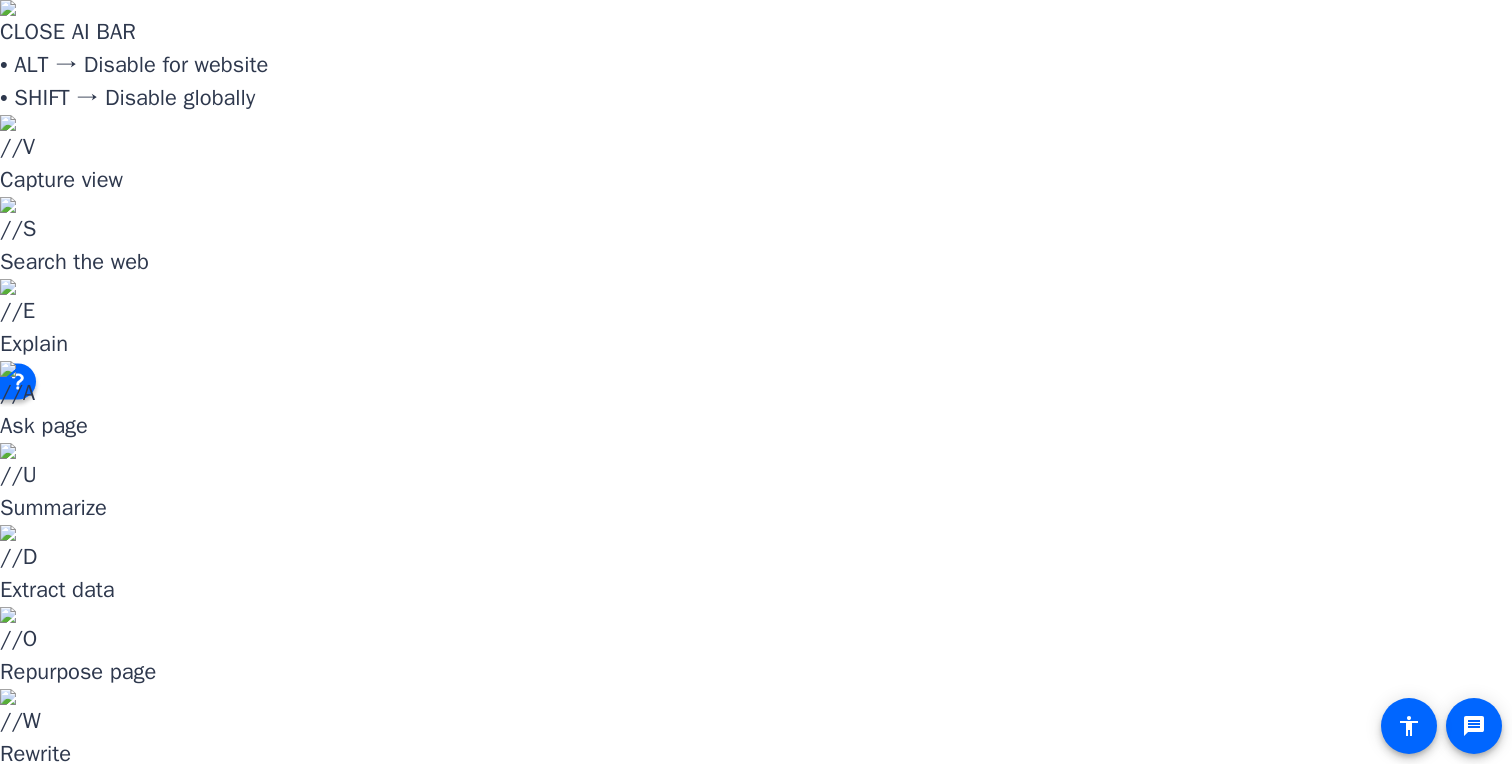click on "Microsoft Teams Audio Device (Virtual)" at bounding box center [761, 1513] 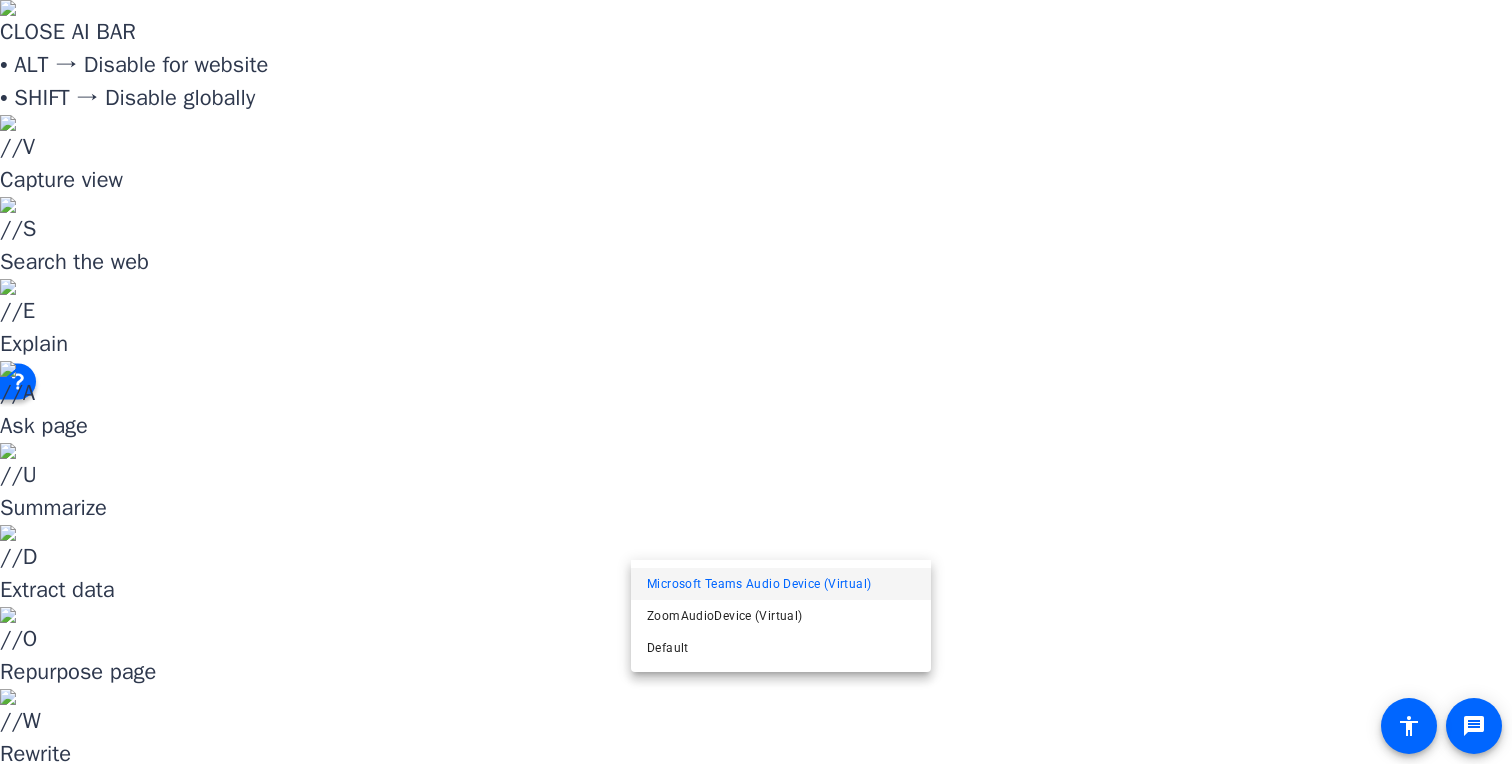 click at bounding box center (756, 382) 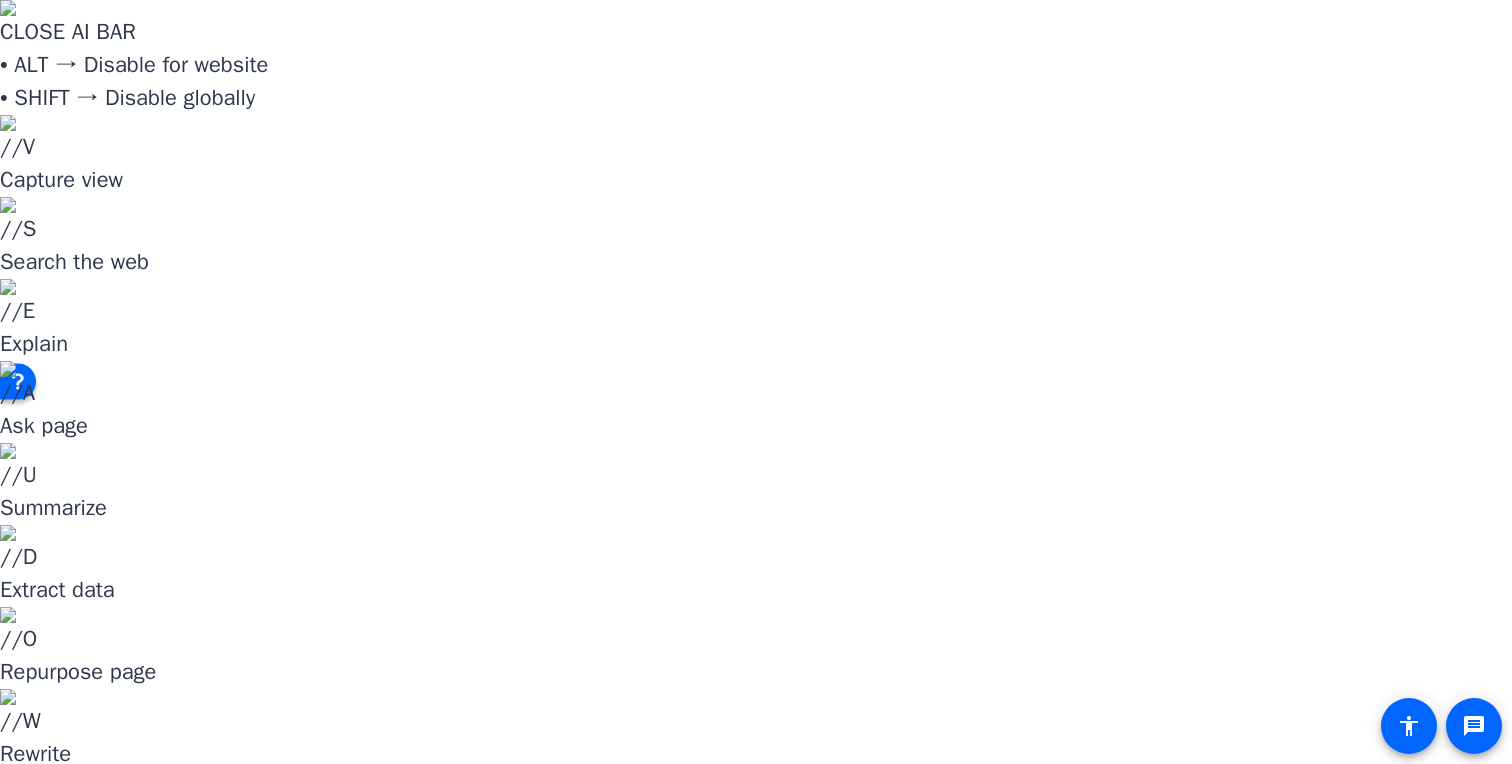 click on "Enter session" 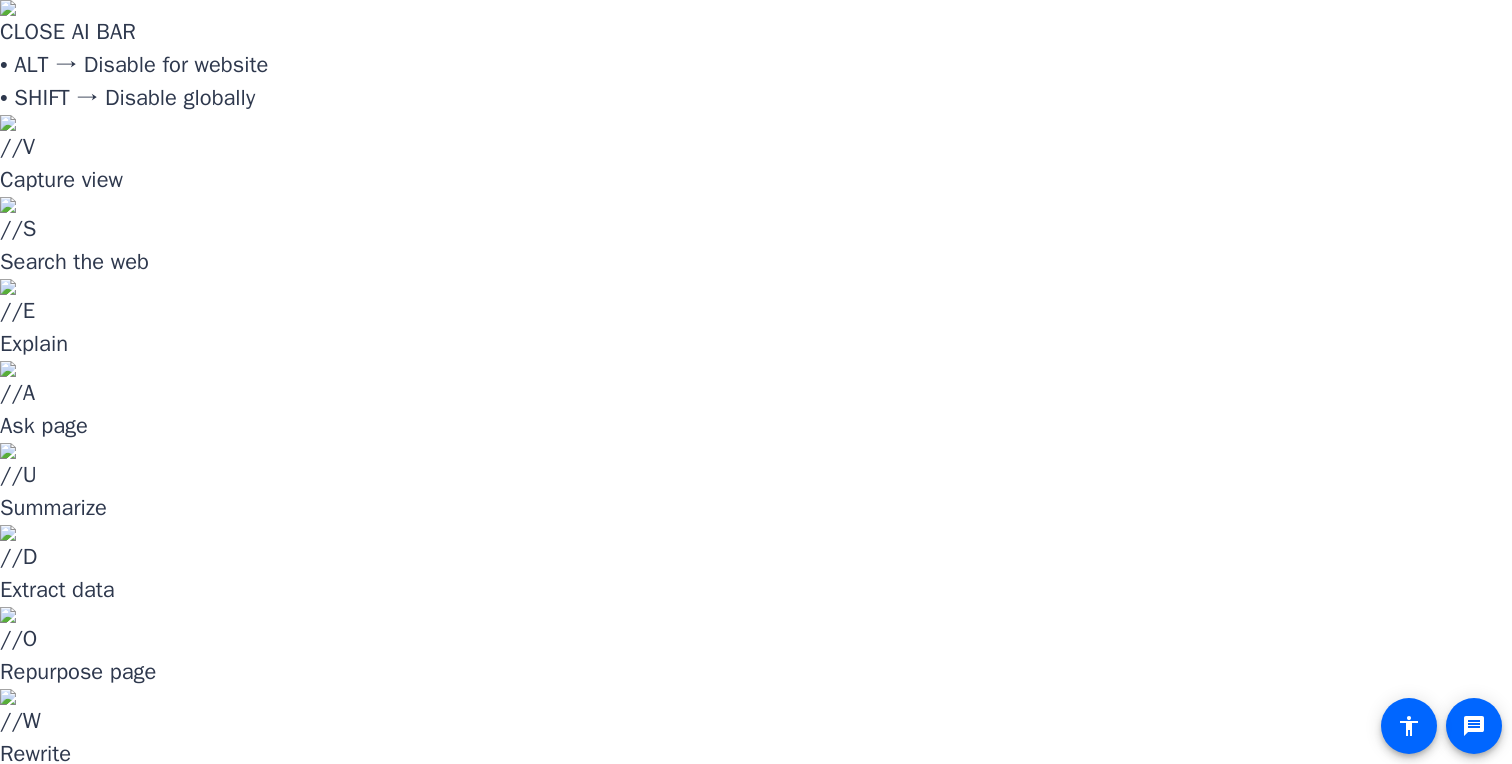 scroll, scrollTop: 0, scrollLeft: 0, axis: both 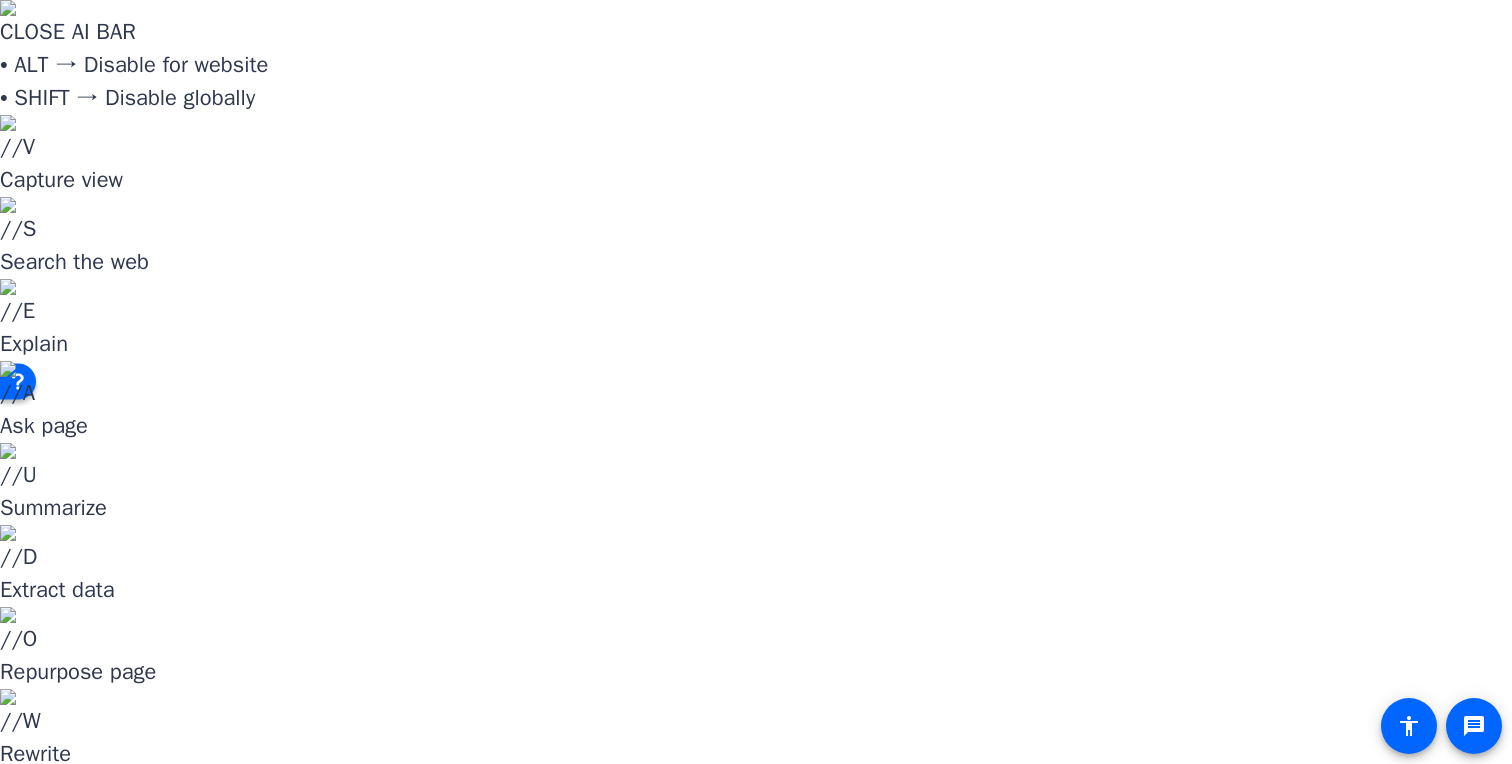 click on "Enter session" 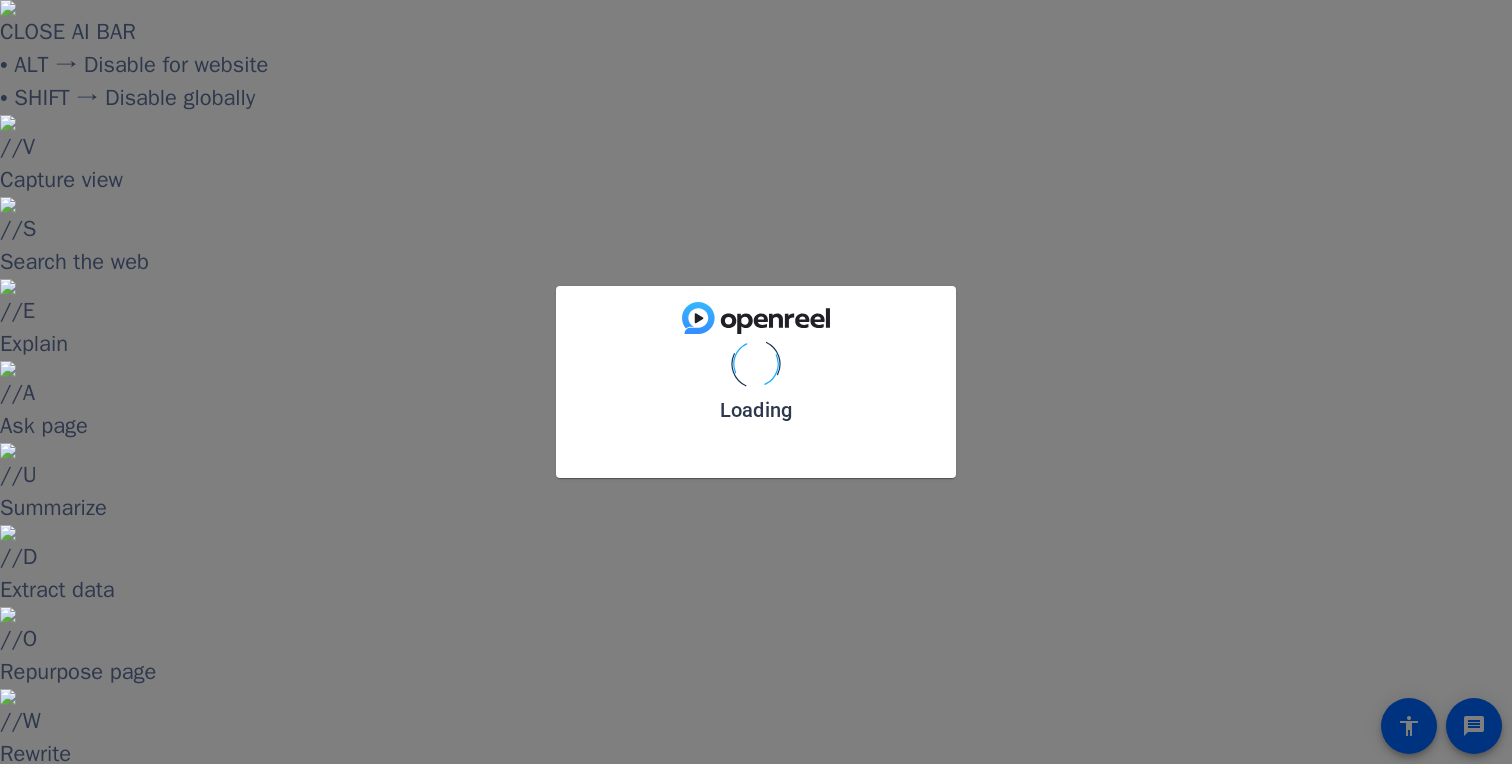 scroll, scrollTop: 0, scrollLeft: 0, axis: both 